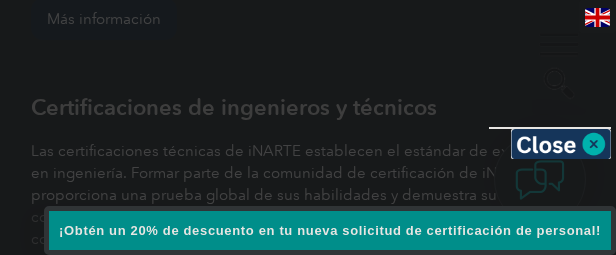 scroll, scrollTop: 2660, scrollLeft: 0, axis: vertical 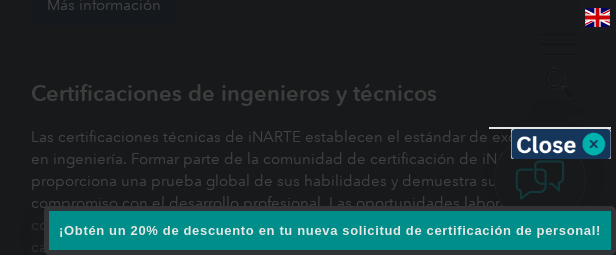 click on "VOLVER AL PRINCIPIO              Liderando el camino hacia la excelencia                                                                                                                 Buscar       ¿Ya tienes una cuenta? Inicia sesión en Ejemplo de ENLACE       ▼                            Hogar   Nuestros servicios     Obtener la certificación   Certificaciones individuales   Certificaciones de ingenieros y técnicos   Exámenes de licencia de la FCC   Transición de su certificación   Certificaciones para CQA de ASQ   Su ROI global ejemplar     ▼   Socios de la industria     Programas para Organismos de Certificación   Programas para organizaciones reconocidas   Programas para proveedores de capacitación   Programa para Grupo Consultor   Programa de Complemento de Certificación (CAO)   Nuestros proveedores de formación   Realice un curso de capacitación certificado     ▼   Noticias y eventos     Auditor en línea   Seminarios web   Blog y noticias   Calendario de eventos     ▼" at bounding box center (308, 2443) 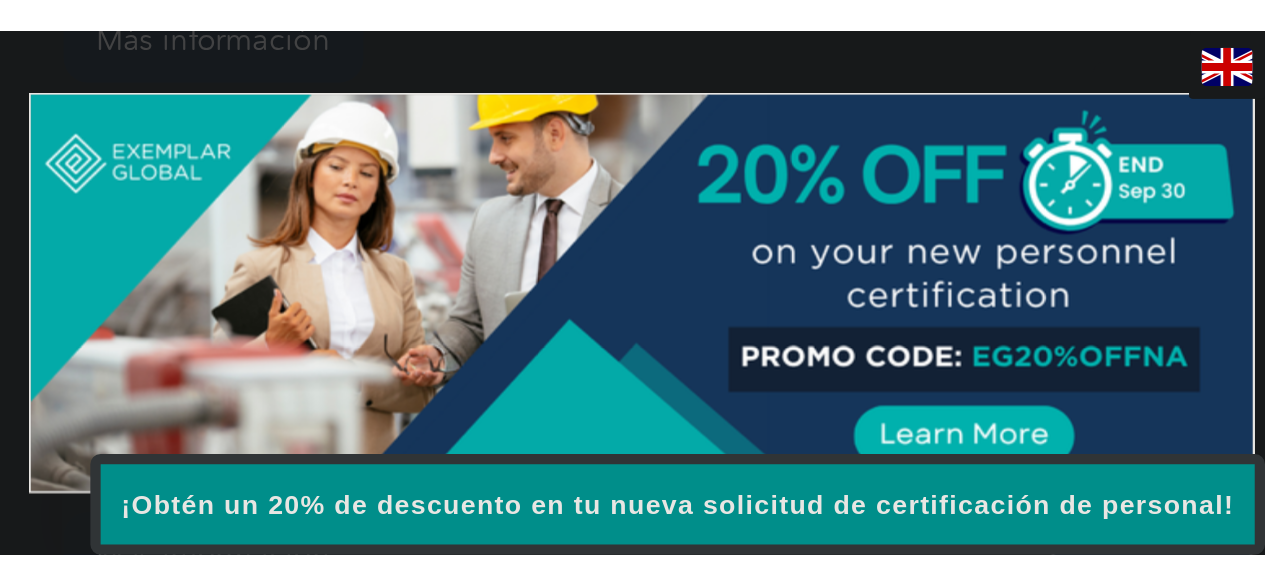 scroll, scrollTop: 3060, scrollLeft: 0, axis: vertical 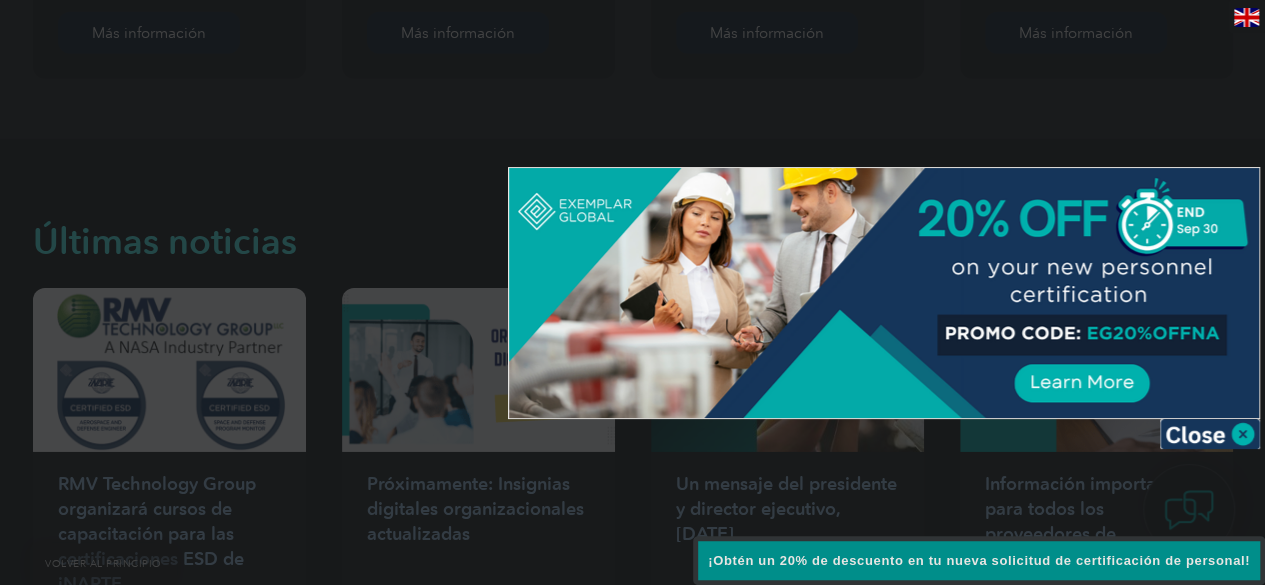 click at bounding box center (1210, 434) 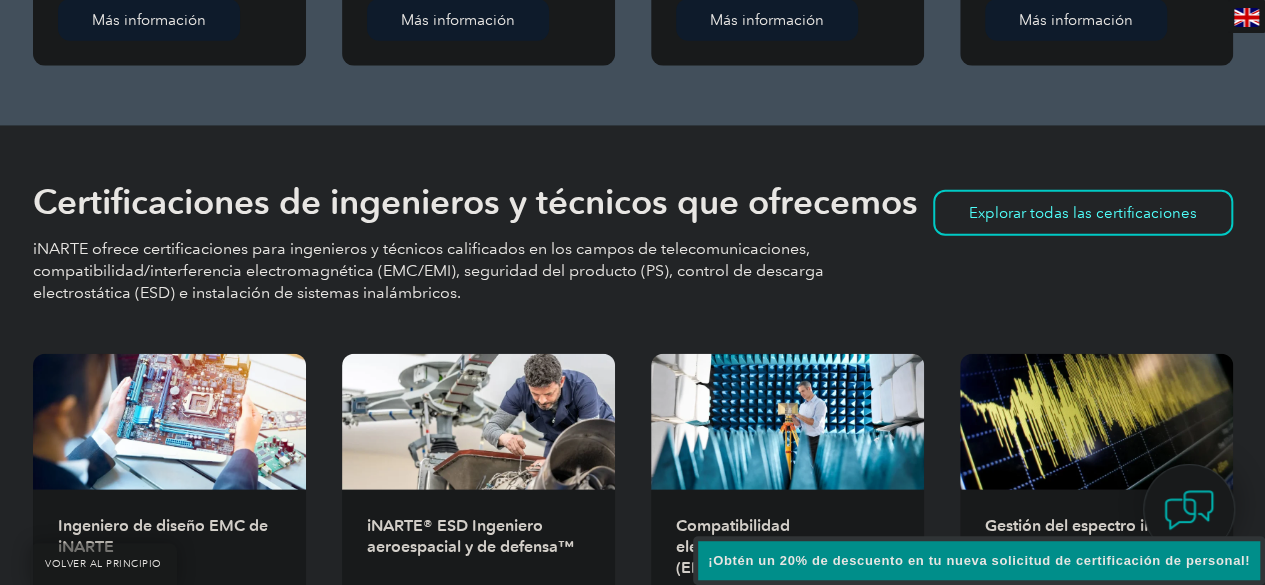 scroll, scrollTop: 2060, scrollLeft: 0, axis: vertical 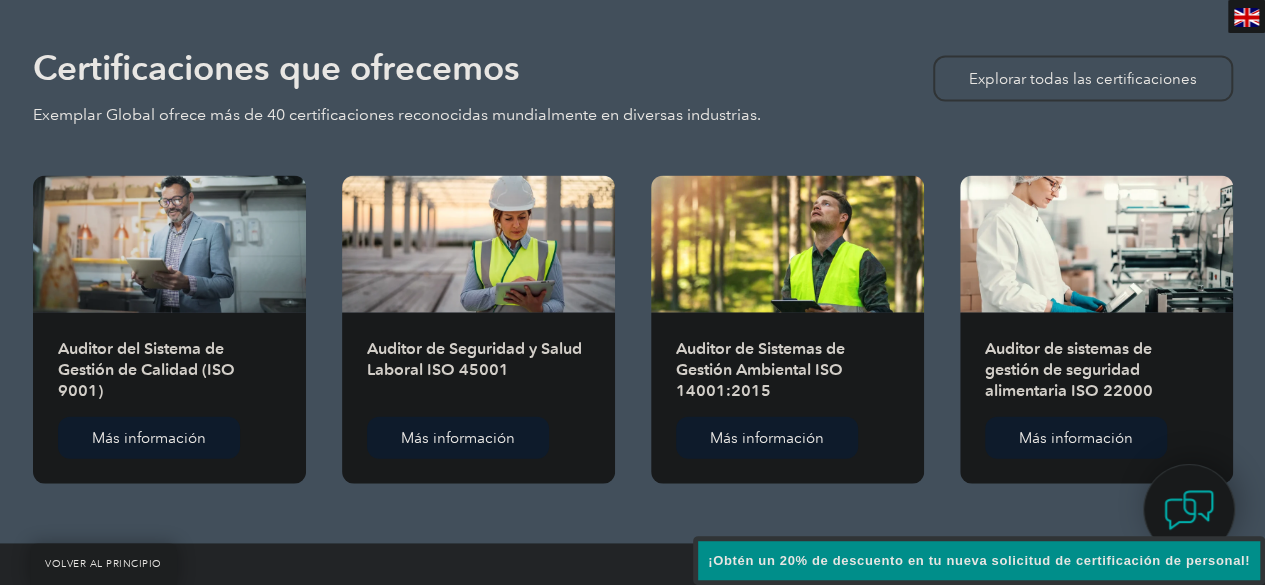 click at bounding box center [169, 244] 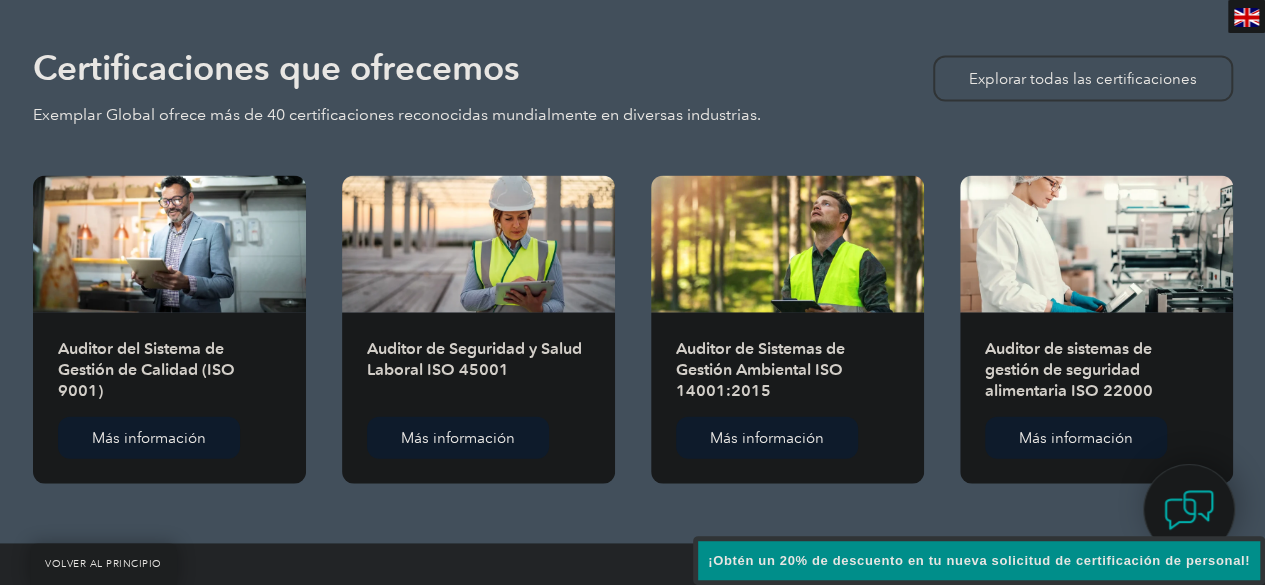 click on "Auditor del Sistema de Gestión de Calidad (ISO 9001)" at bounding box center (146, 369) 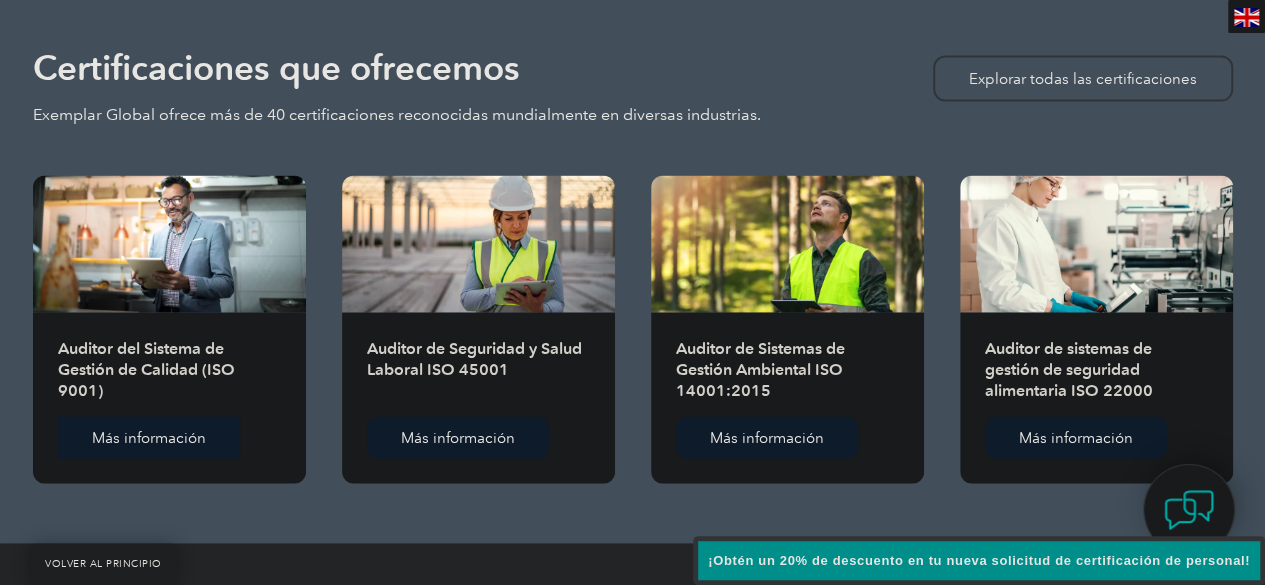 click on "Más información" at bounding box center [149, 438] 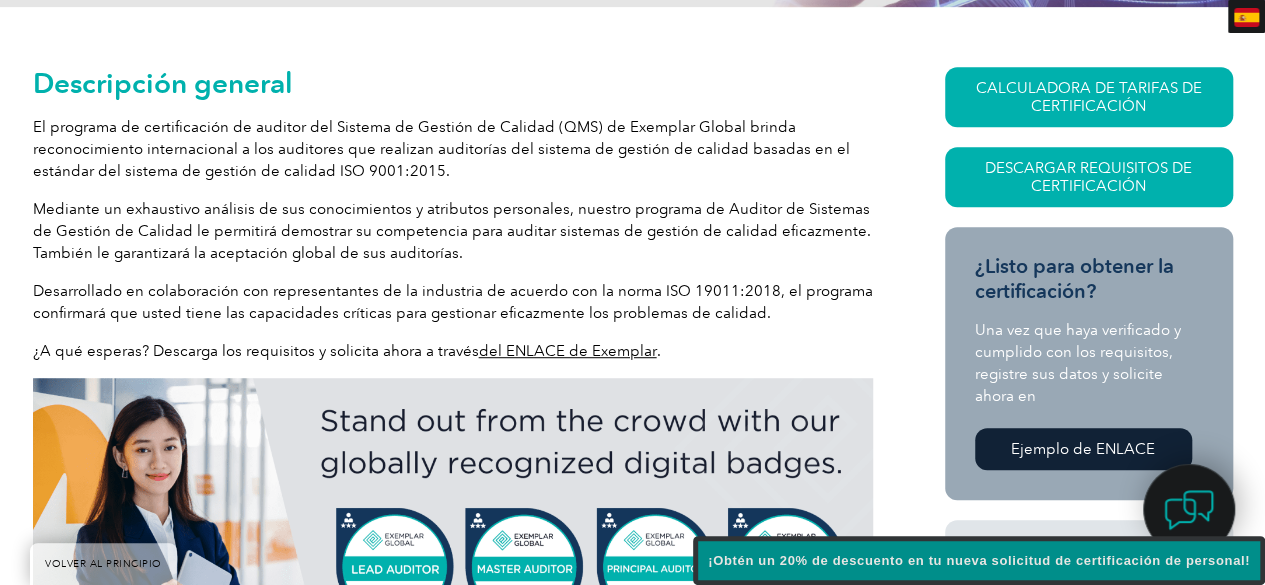 scroll, scrollTop: 478, scrollLeft: 0, axis: vertical 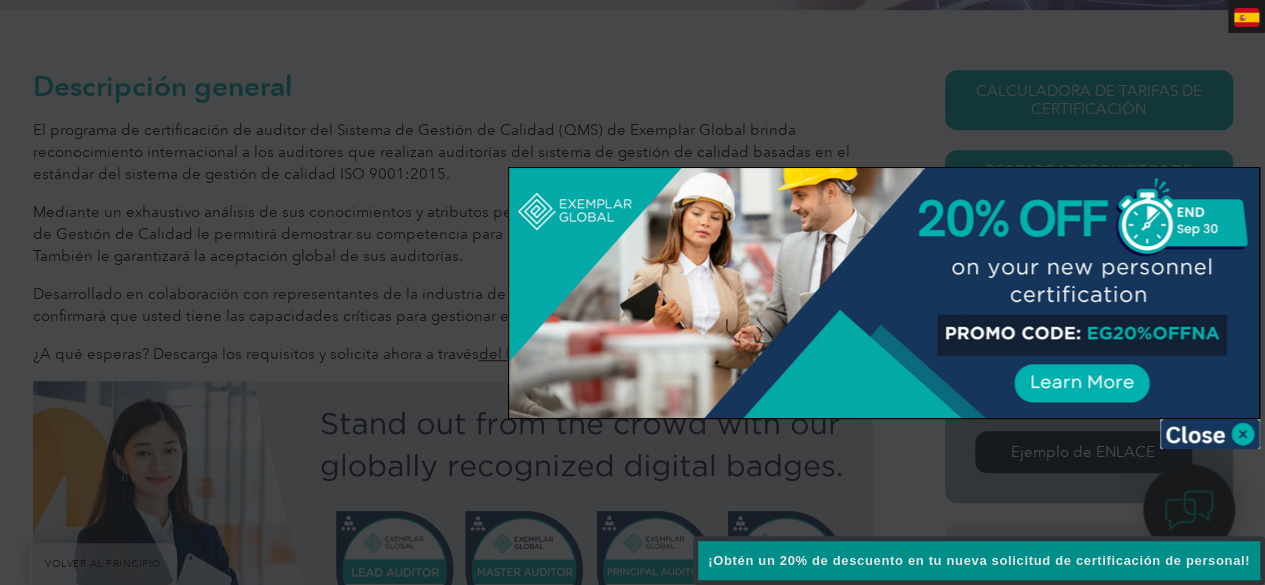 click at bounding box center (1210, 434) 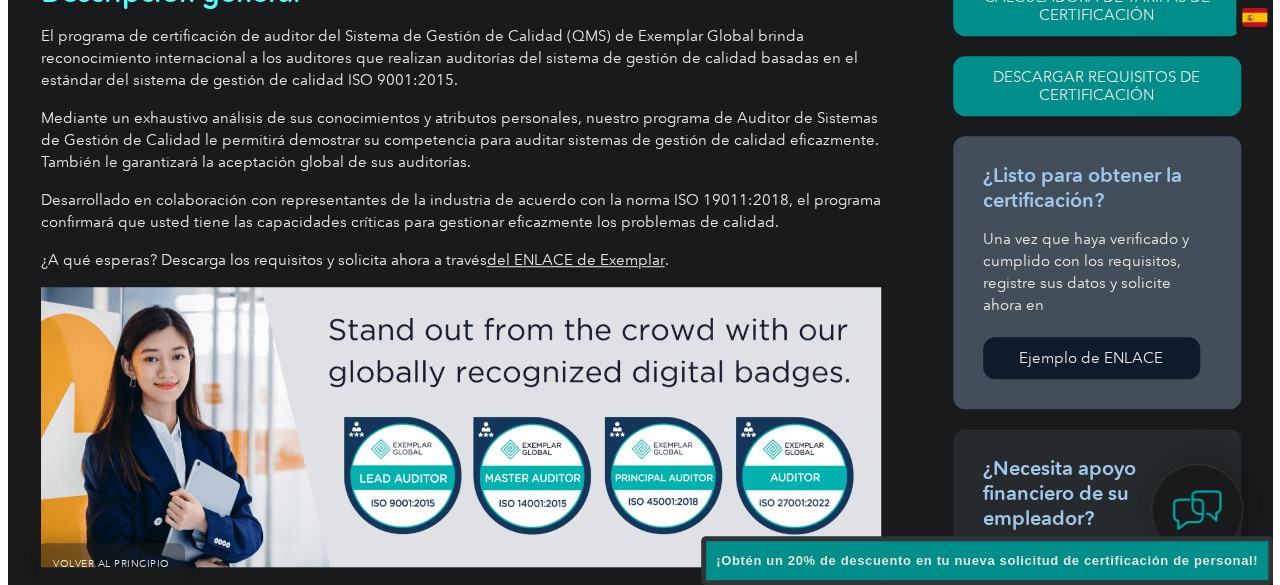 scroll, scrollTop: 415, scrollLeft: 0, axis: vertical 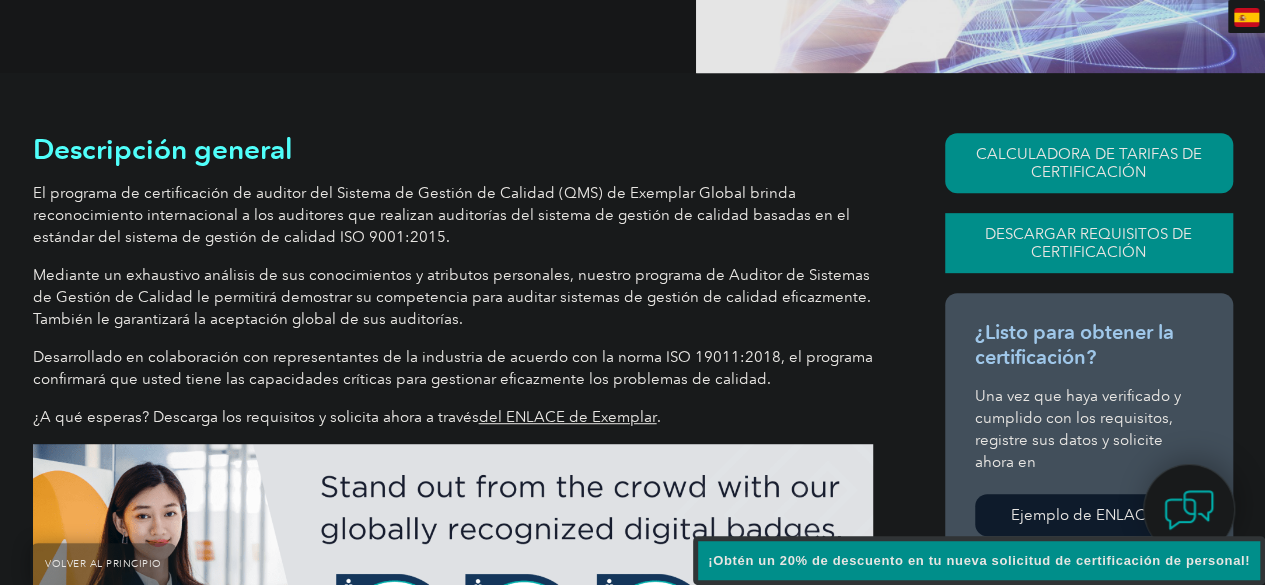 click on "Descargar requisitos de certificación" at bounding box center (1088, 243) 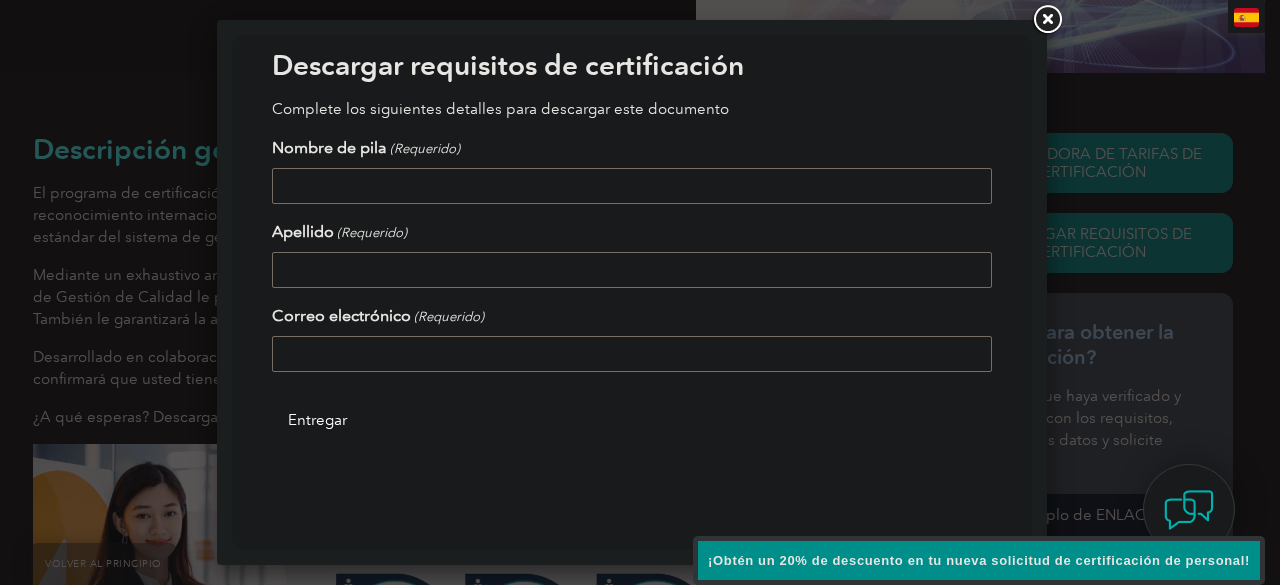 scroll, scrollTop: 58, scrollLeft: 0, axis: vertical 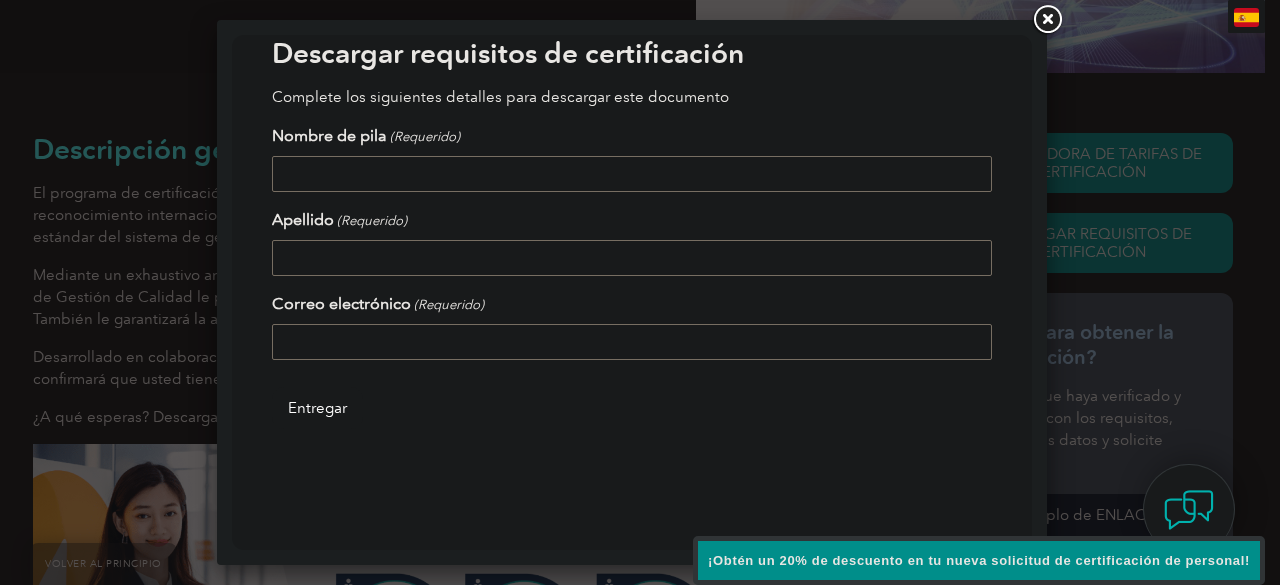 click on "Nombre de pila (Requerido)" at bounding box center [632, 174] 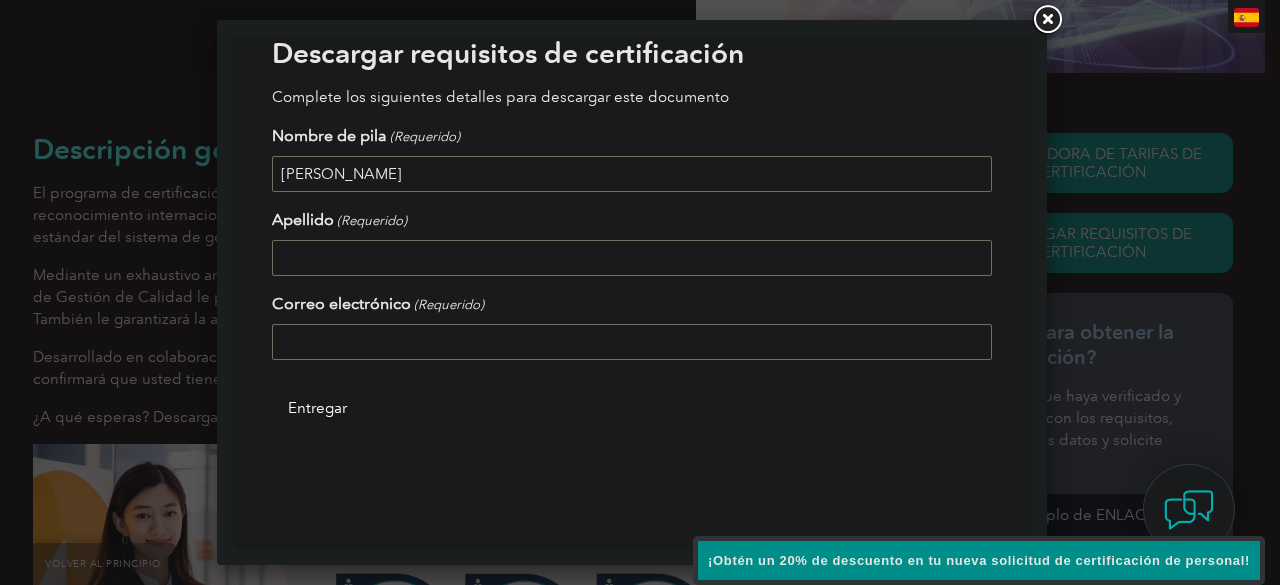 type on "Fernando Mazamba" 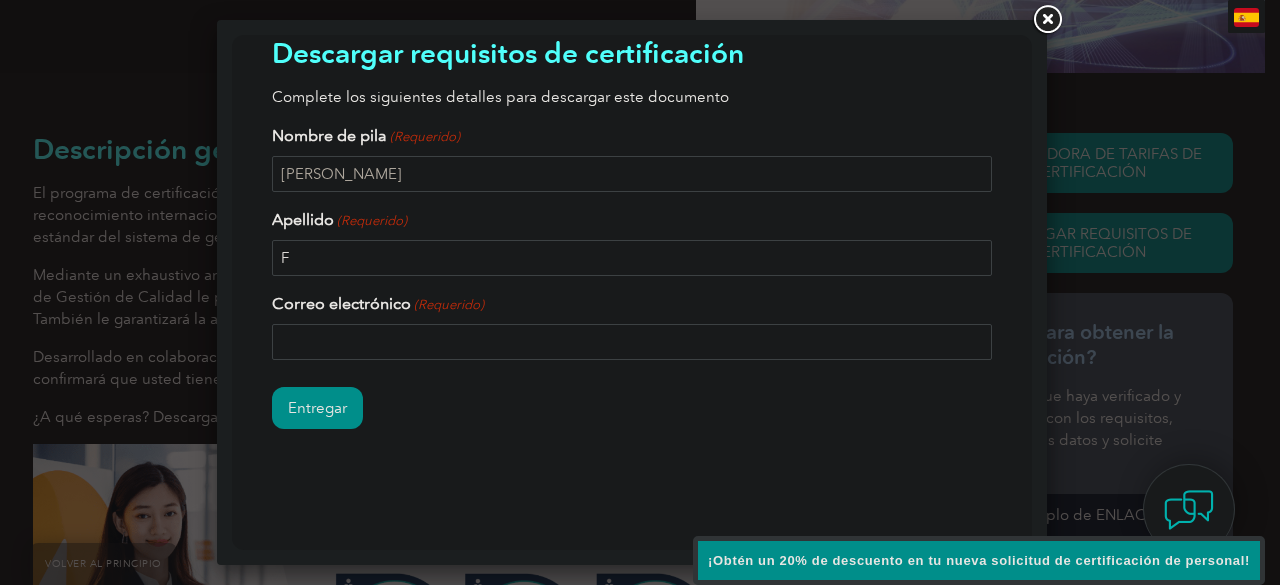 type on "F" 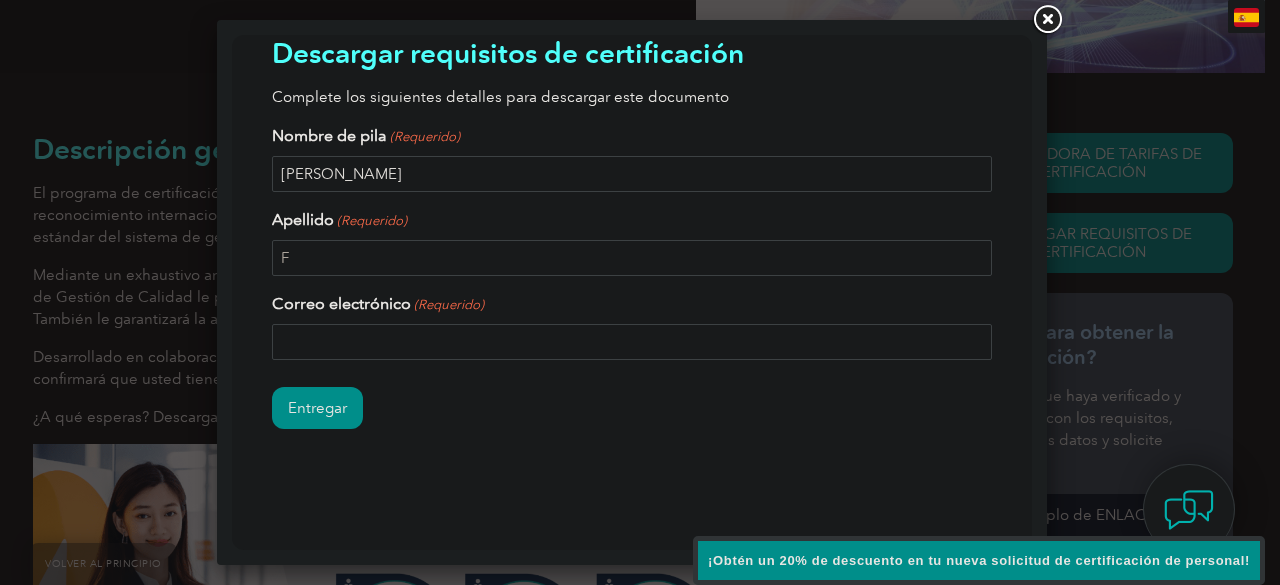 drag, startPoint x: 320, startPoint y: 178, endPoint x: 353, endPoint y: 175, distance: 33.13608 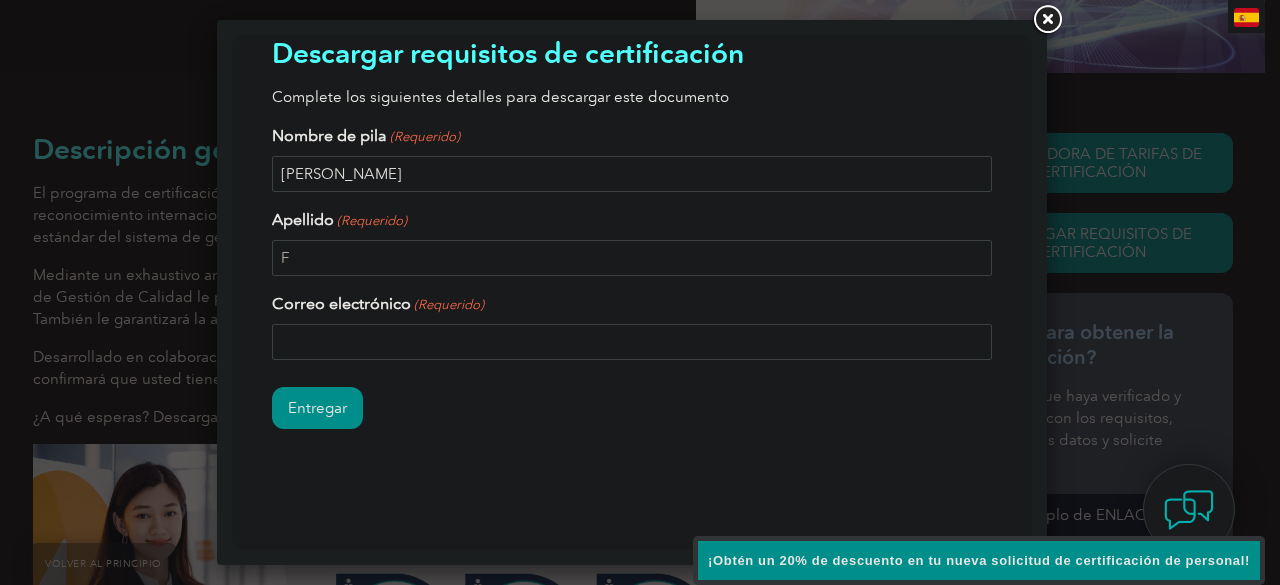 click on "Fernando Mazamba" at bounding box center (632, 174) 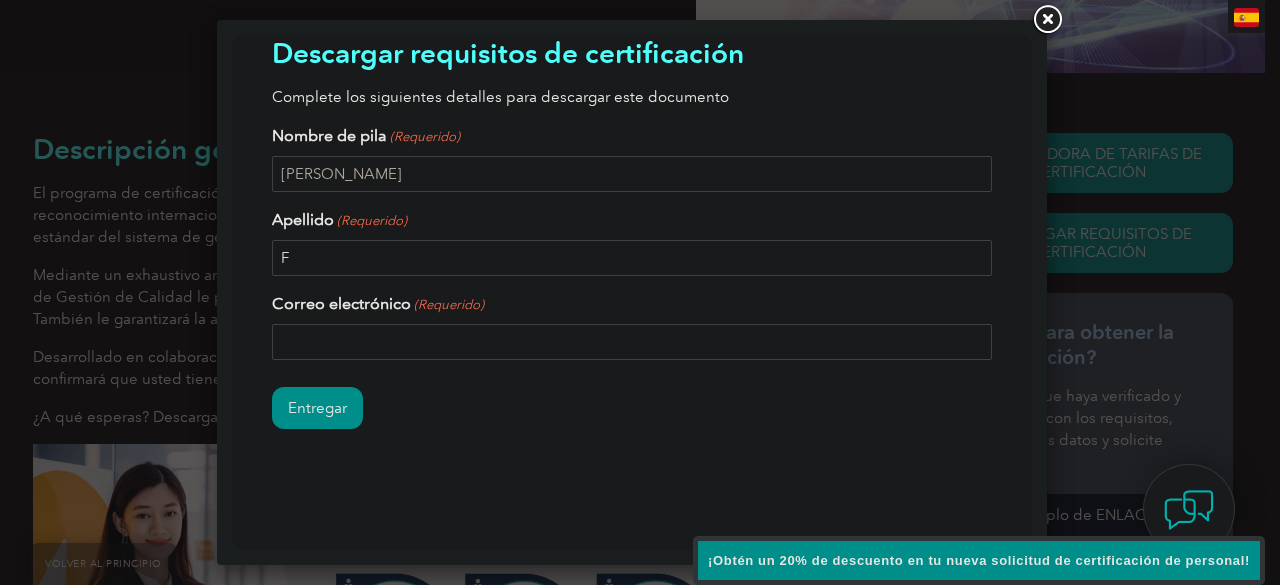 drag, startPoint x: 316, startPoint y: 255, endPoint x: 246, endPoint y: 265, distance: 70.71068 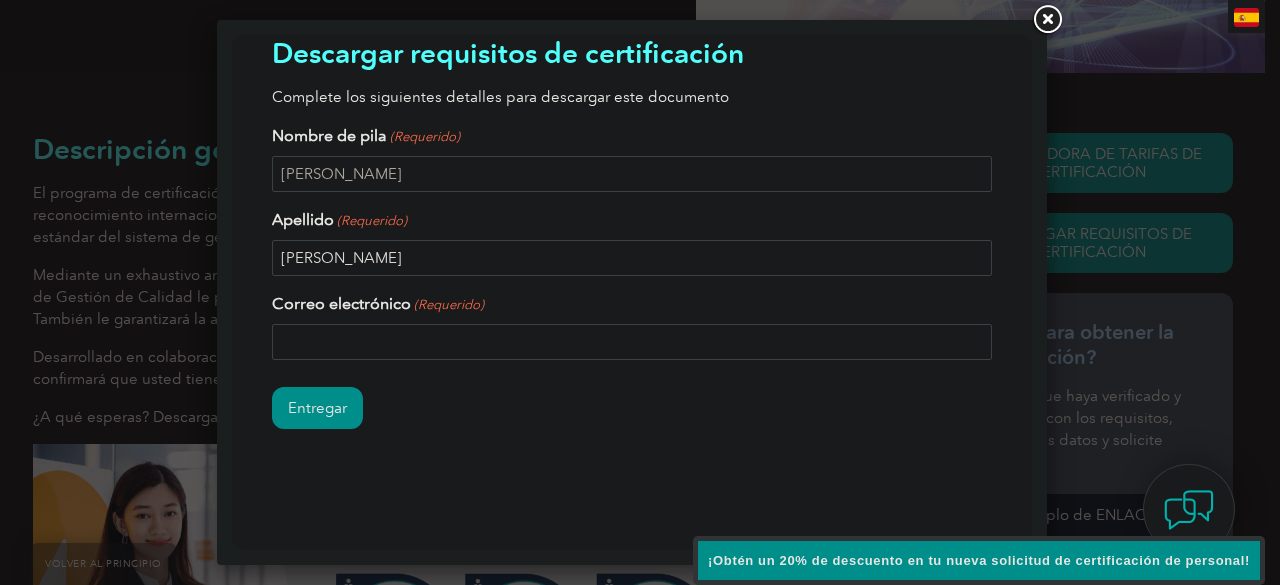 type on "Mazamba" 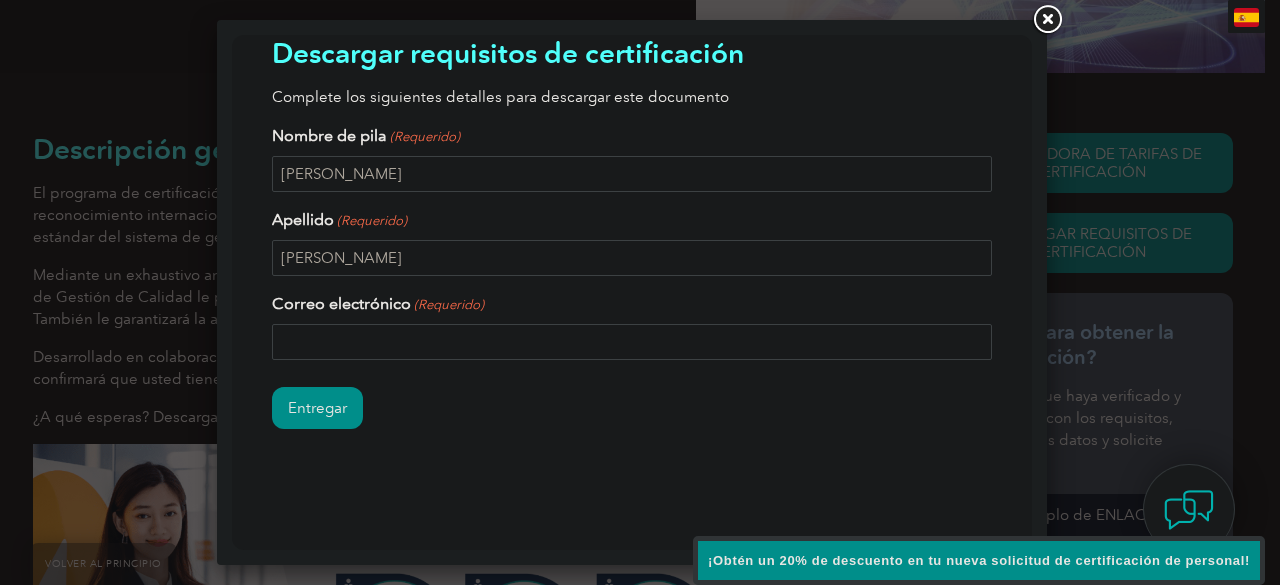 click on "Nombre de pila (Requerido) Fernando Apellido (Requerido) Mazamba Correo electrónico (Requerido)         Entregar                         Δ" at bounding box center [632, 288] 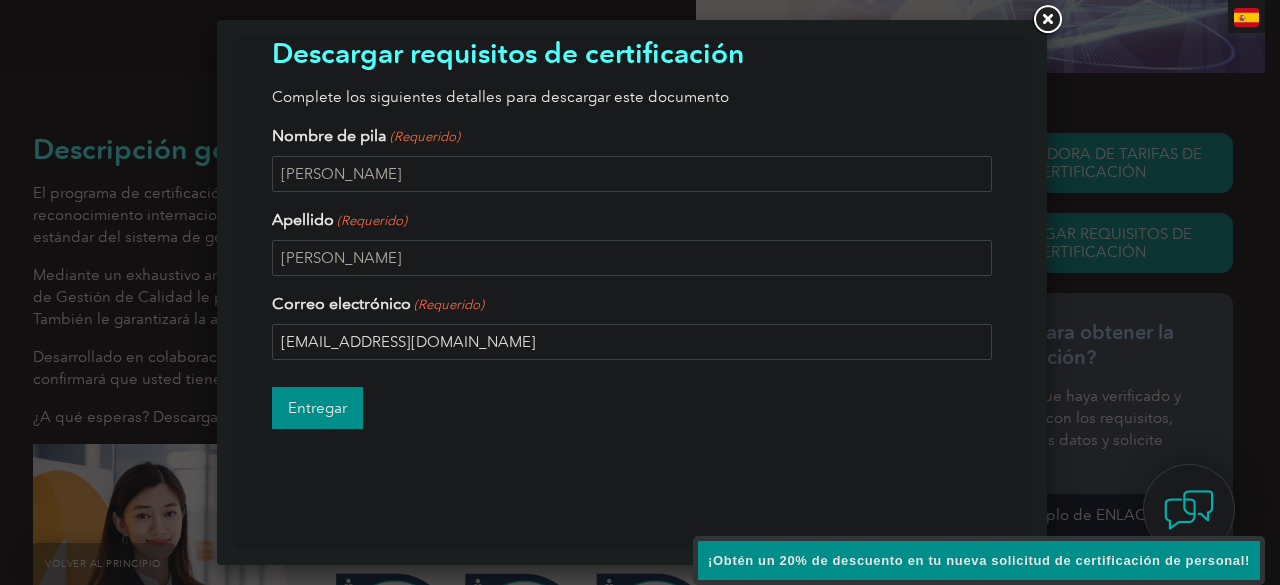 type on "fernandomazamba21@gmail.com" 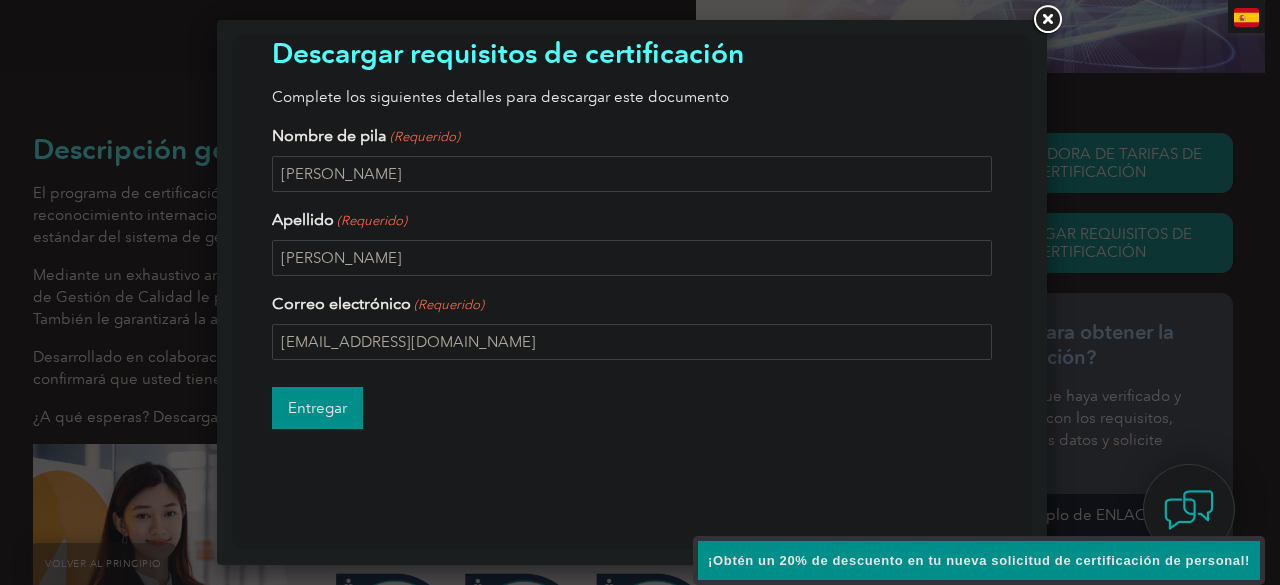 click on "Entregar" at bounding box center [317, 408] 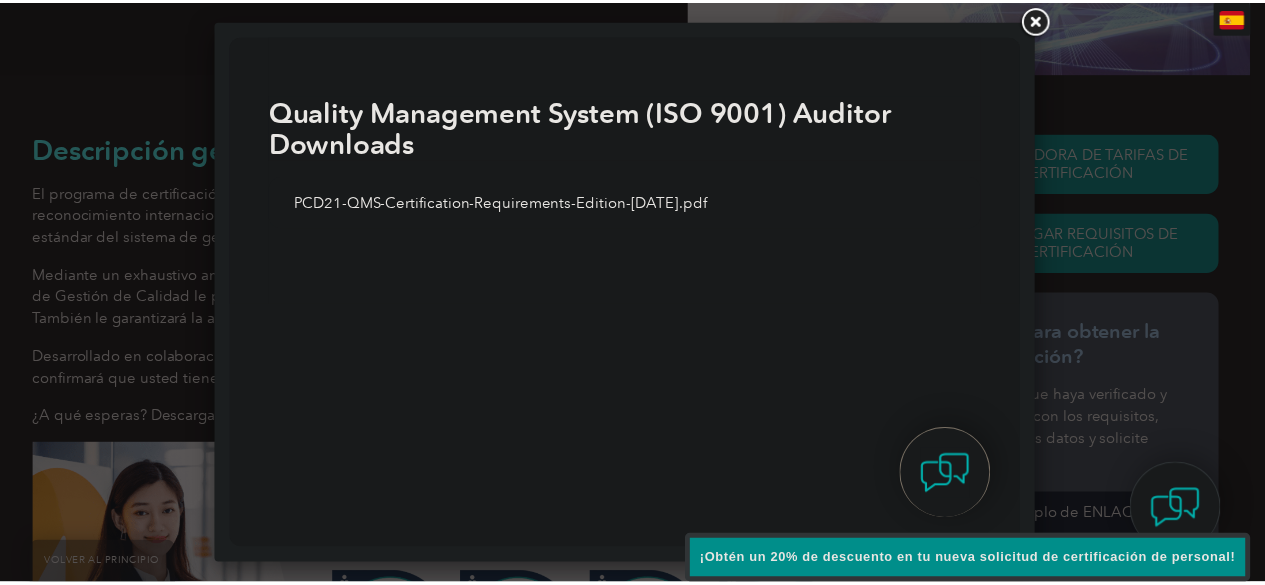 scroll, scrollTop: 0, scrollLeft: 0, axis: both 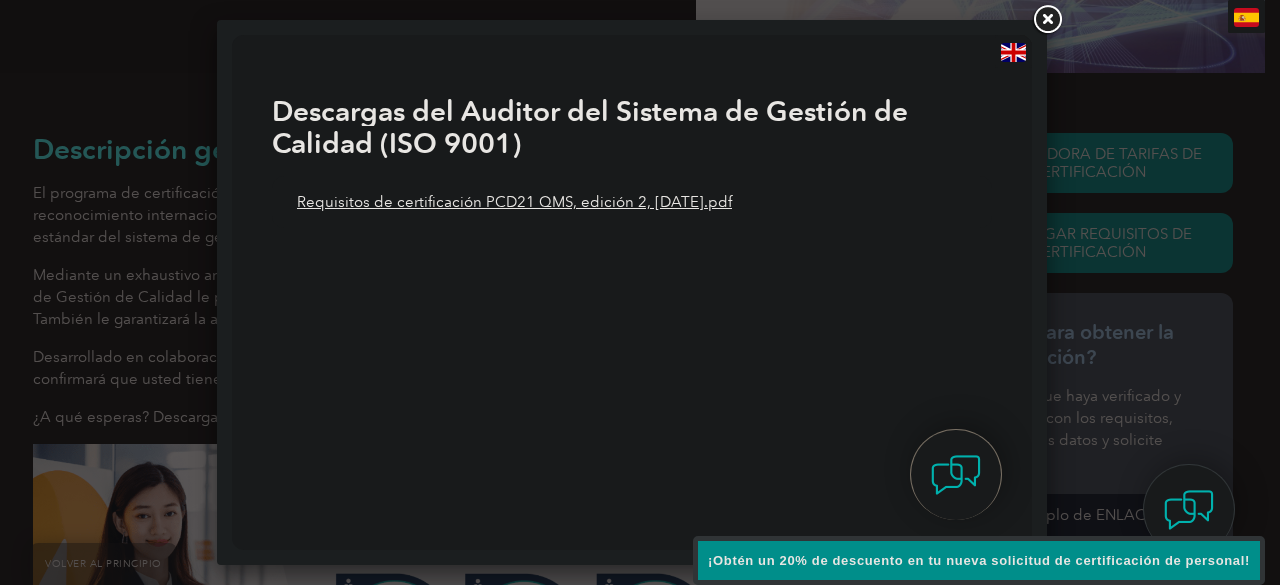 click on "Requisitos de certificación PCD21 QMS, edición 2, abril de 2022.pdf" at bounding box center [514, 202] 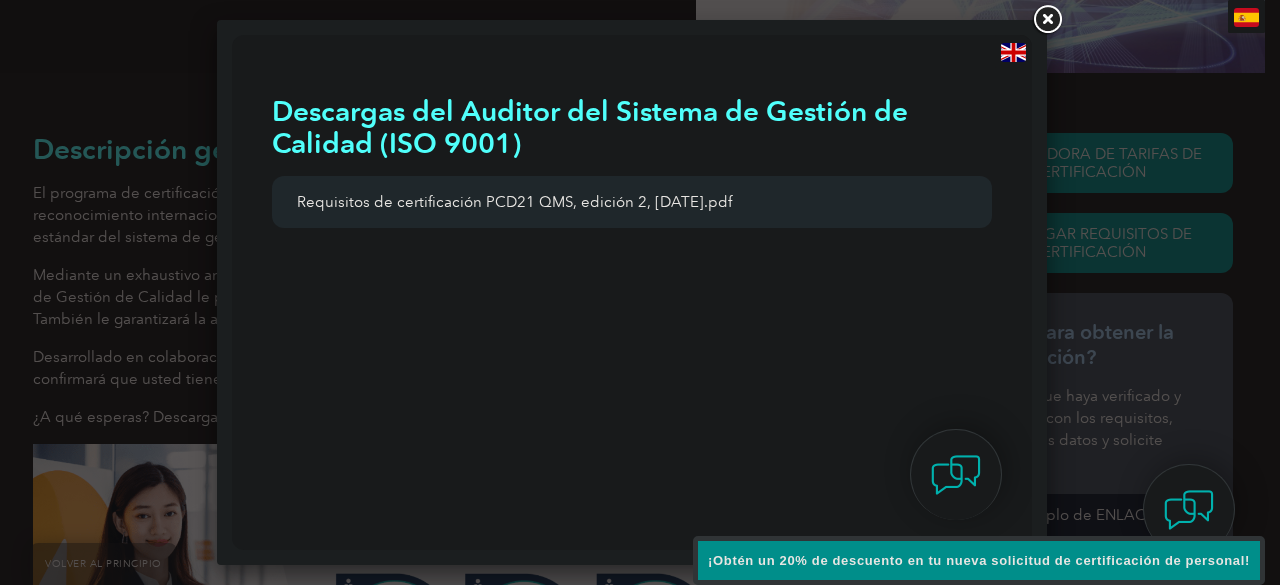 click at bounding box center (1047, 20) 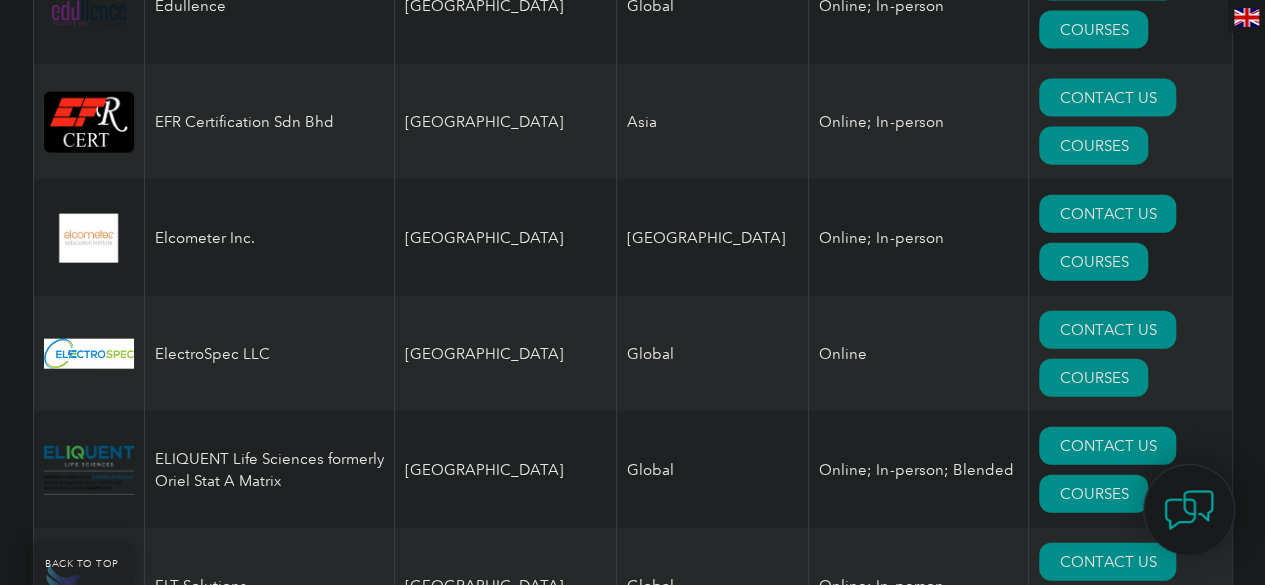 scroll, scrollTop: 10300, scrollLeft: 0, axis: vertical 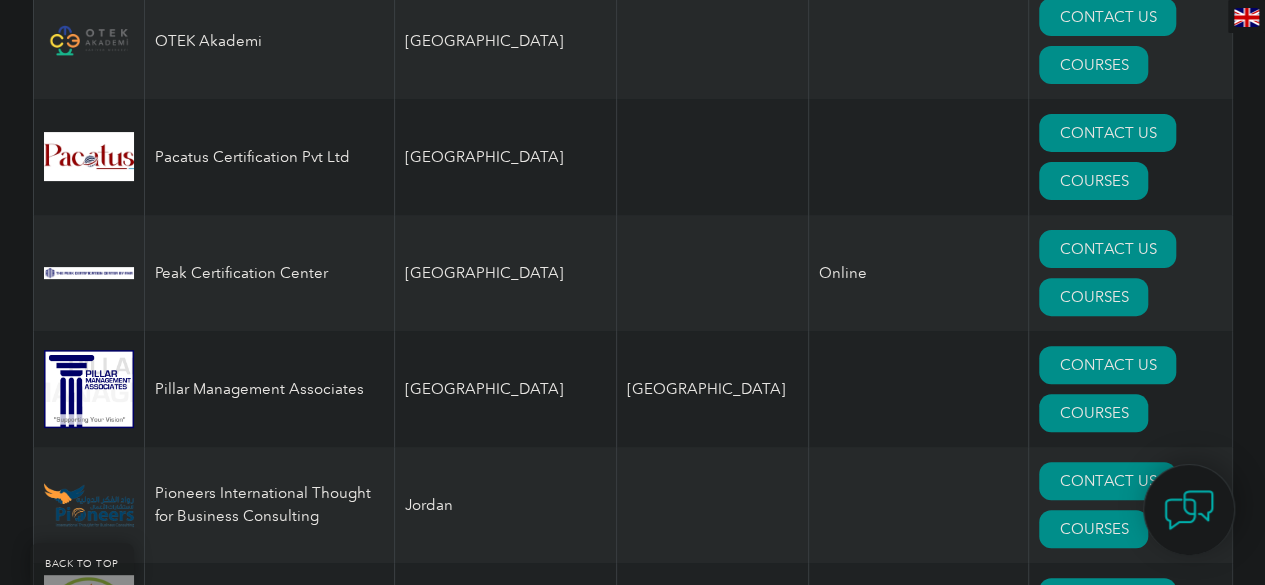 click on "COURSES" at bounding box center (1093, 10027) 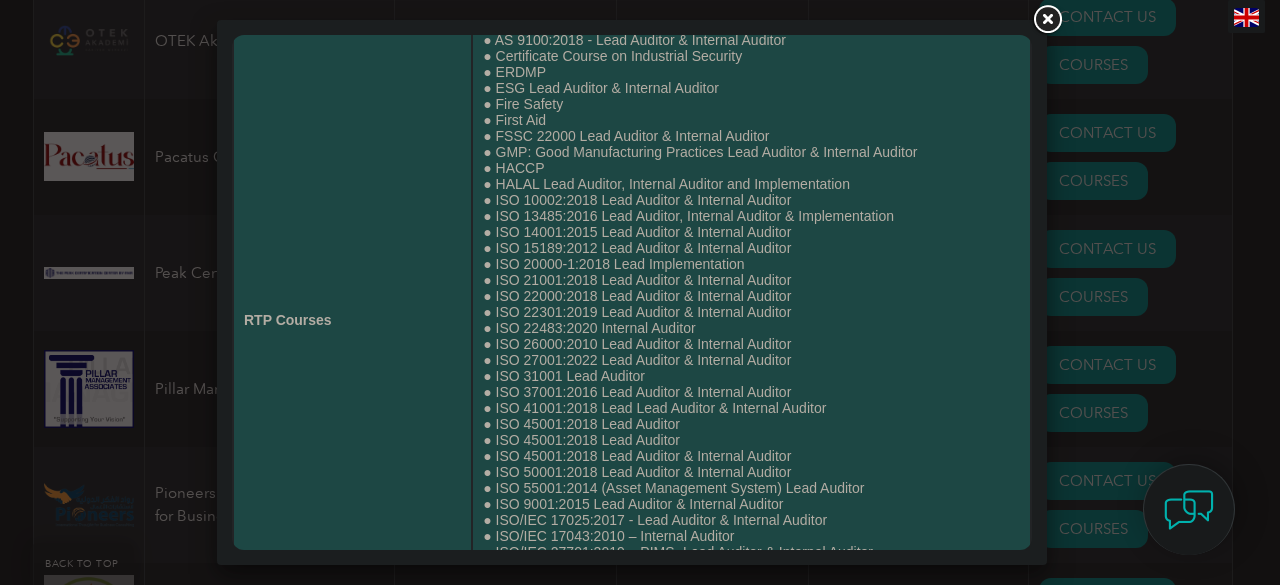scroll, scrollTop: 157, scrollLeft: 0, axis: vertical 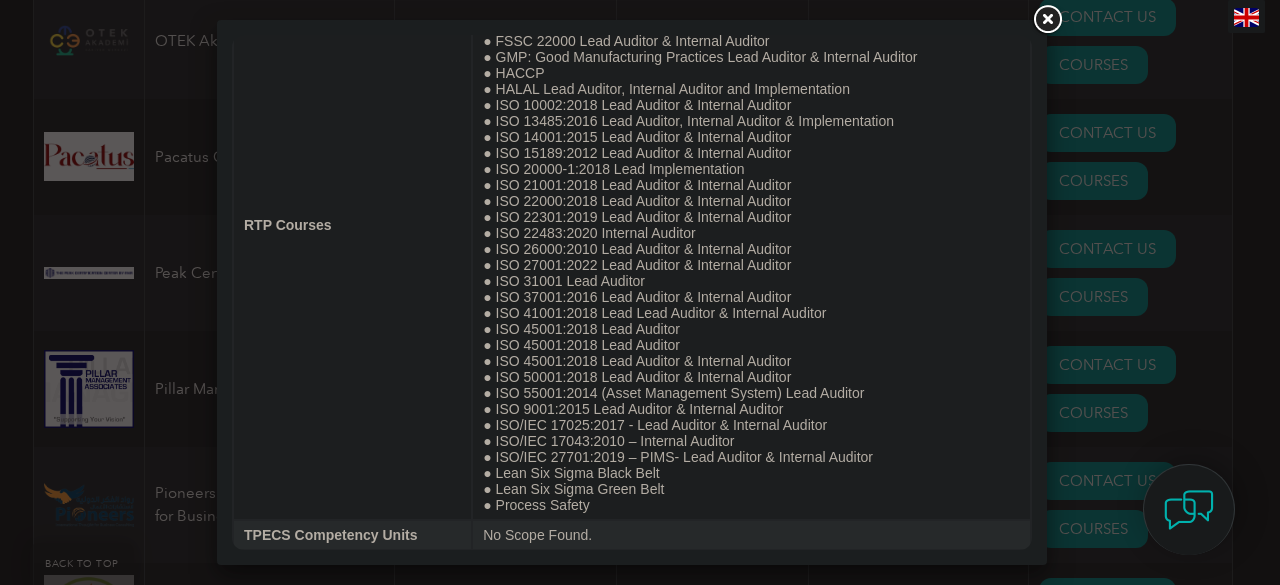 click at bounding box center (1047, 20) 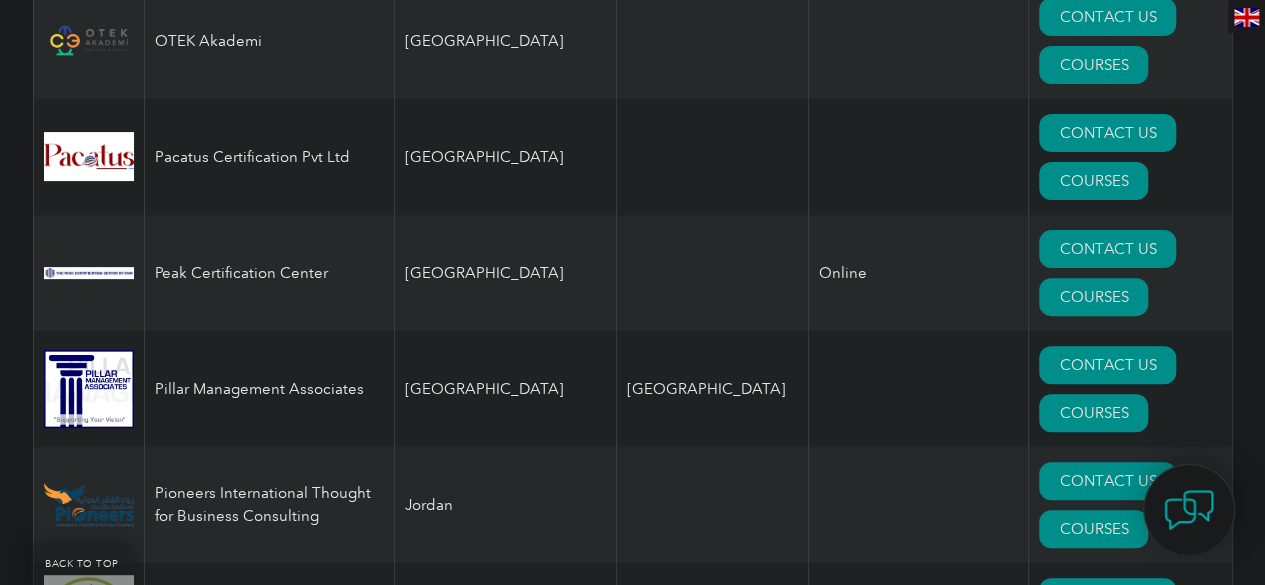 click at bounding box center [89, 9729] 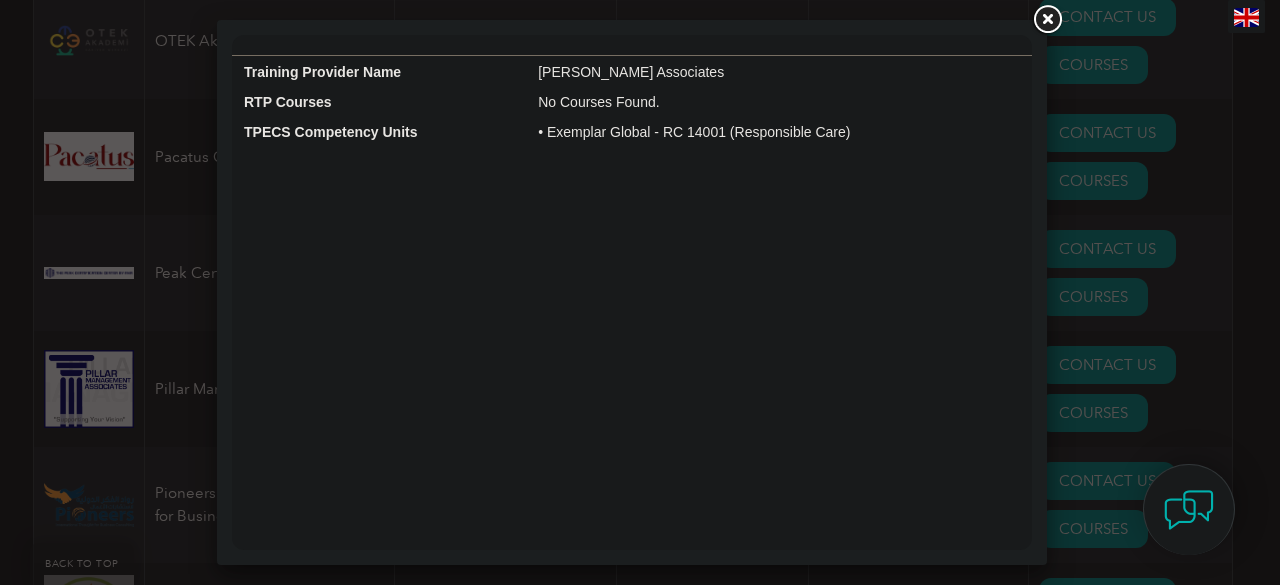 scroll, scrollTop: 0, scrollLeft: 0, axis: both 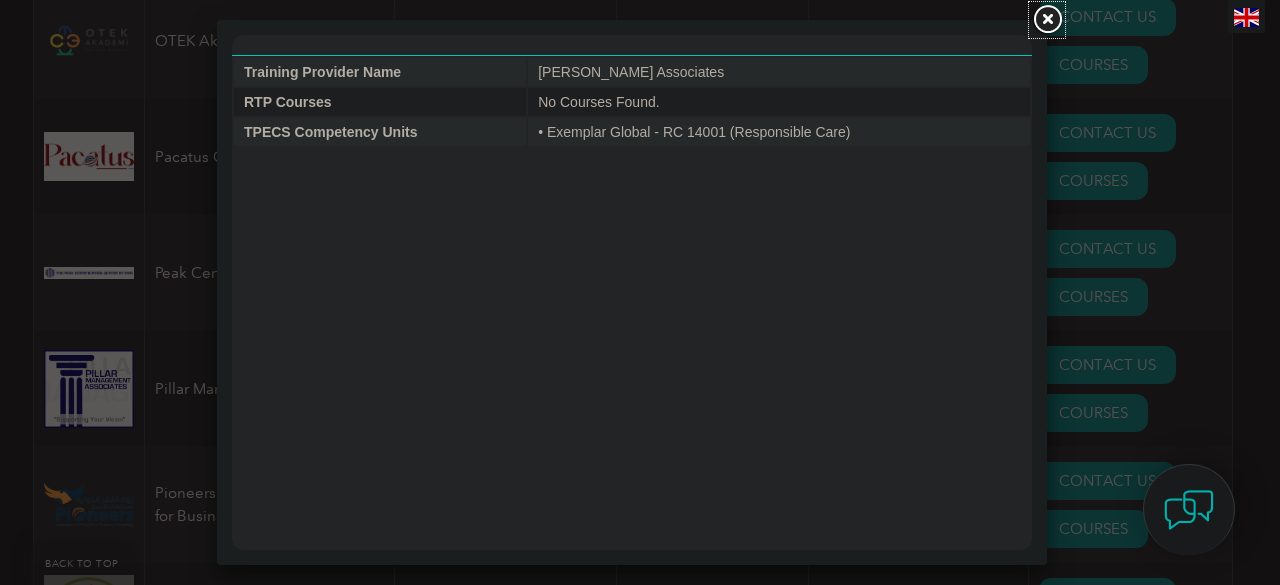 drag, startPoint x: 1054, startPoint y: 23, endPoint x: 1040, endPoint y: 35, distance: 18.439089 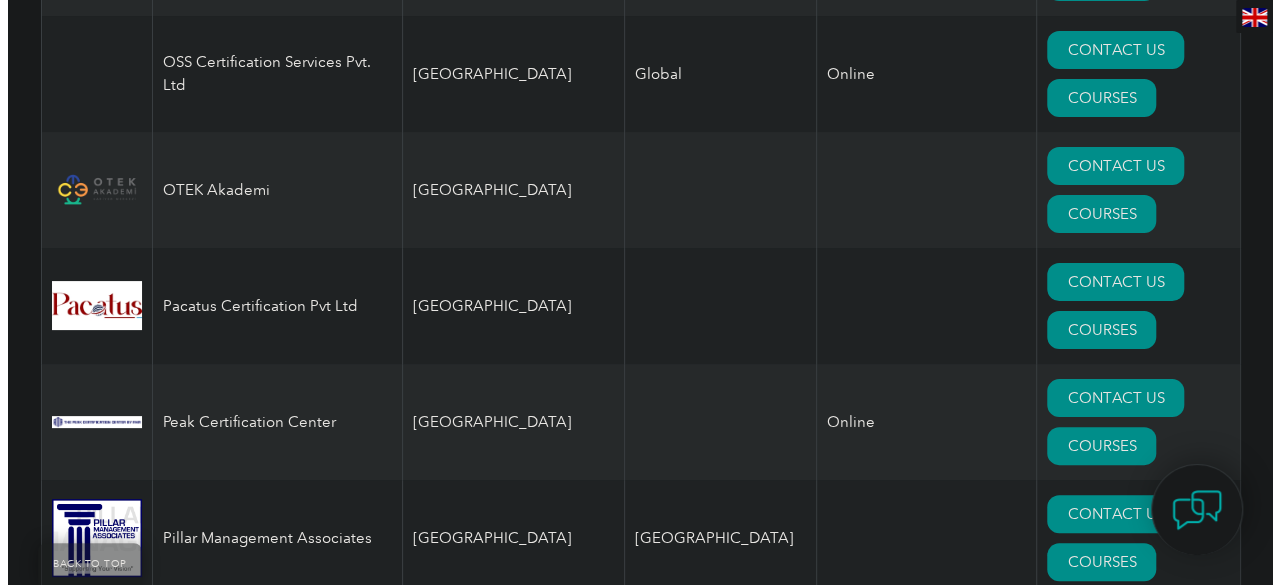 scroll, scrollTop: 22659, scrollLeft: 0, axis: vertical 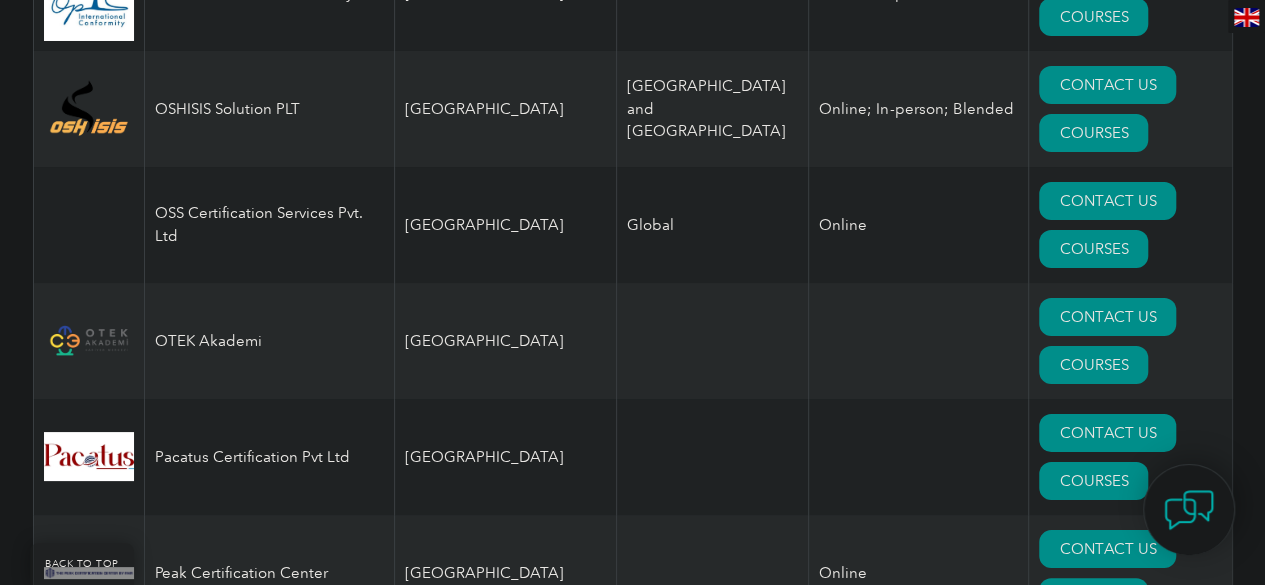click on "COURSES" at bounding box center (1093, 9821) 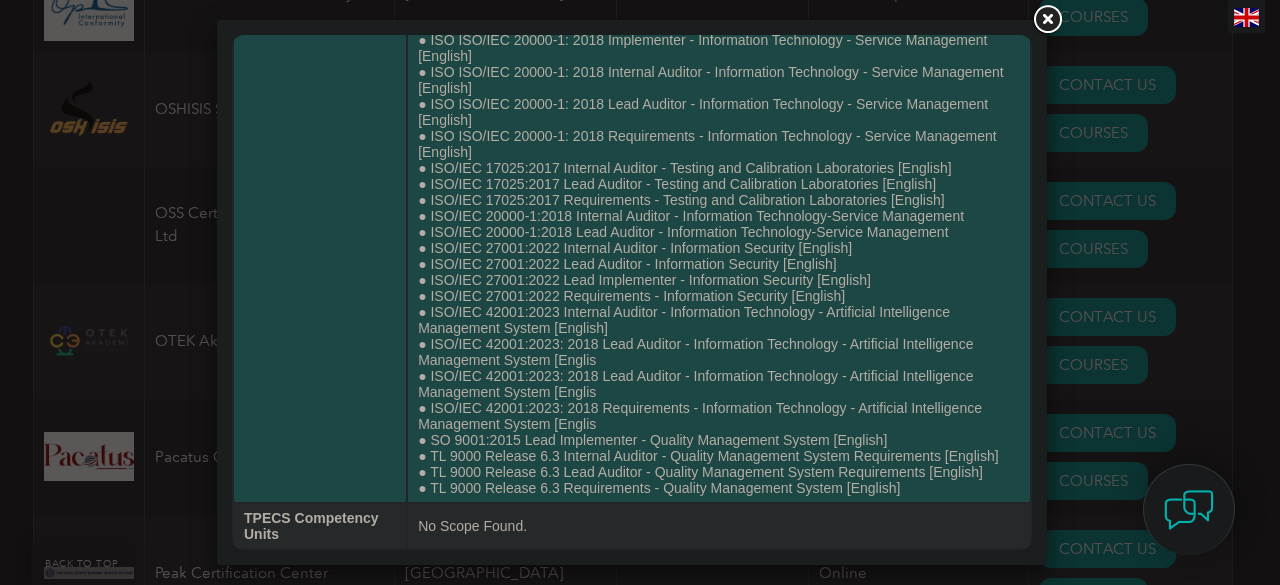 scroll, scrollTop: 1357, scrollLeft: 0, axis: vertical 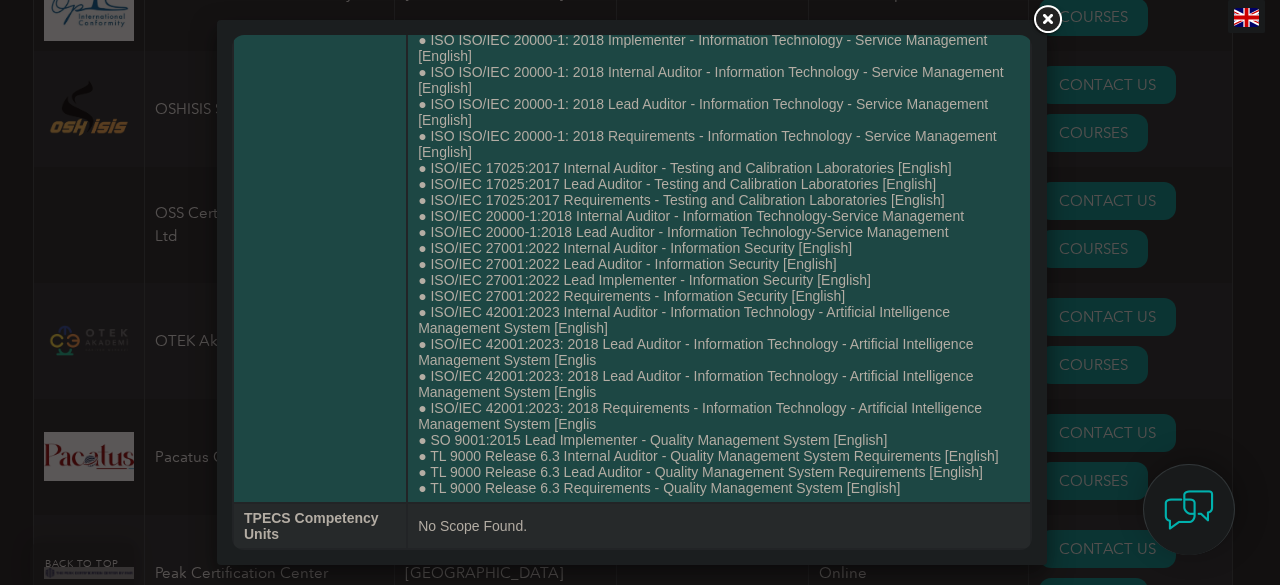 click on "● 	ISO 22716:2007 Internal Auditor - Cosmetics Good Manufacturing Practices [English] ● BS EN ISO 13485:2016+A11:2021 Lead Auditor - Medical Devices Quality Management System [English] ● BS EN ISO 13485:2016+A11:2021 Requirements - Medical Devices Quality Management System [English] ● BS EN ISO 14001:2015 Lead Auditor - Environmental Management System [English] ● BS EN ISO 14001:2015 Requirements - Environmental Management System [English] ● BS EN ISO 22000-2018 Lead Auditor - Food Safety Management System [English] ● BS EN ISO 22000-2018 Requirements - Food Safety Management System [English] ● BS EN ISO 50001-2018 Lead Auditor - Energy Management System [English] ● BS EN ISO 50001-2018 Requirements - Energy Management System [English] ● BS EN ISO 9001-2015 Lead Auditor - Quality Management System [English] ● BS EN ISO 9001-2015 Requirements - Quality Management System [English] ● BS EN ISO/IEC 27001:2022 Lead Auditor - Information Security Management System [English]" at bounding box center [719, -320] 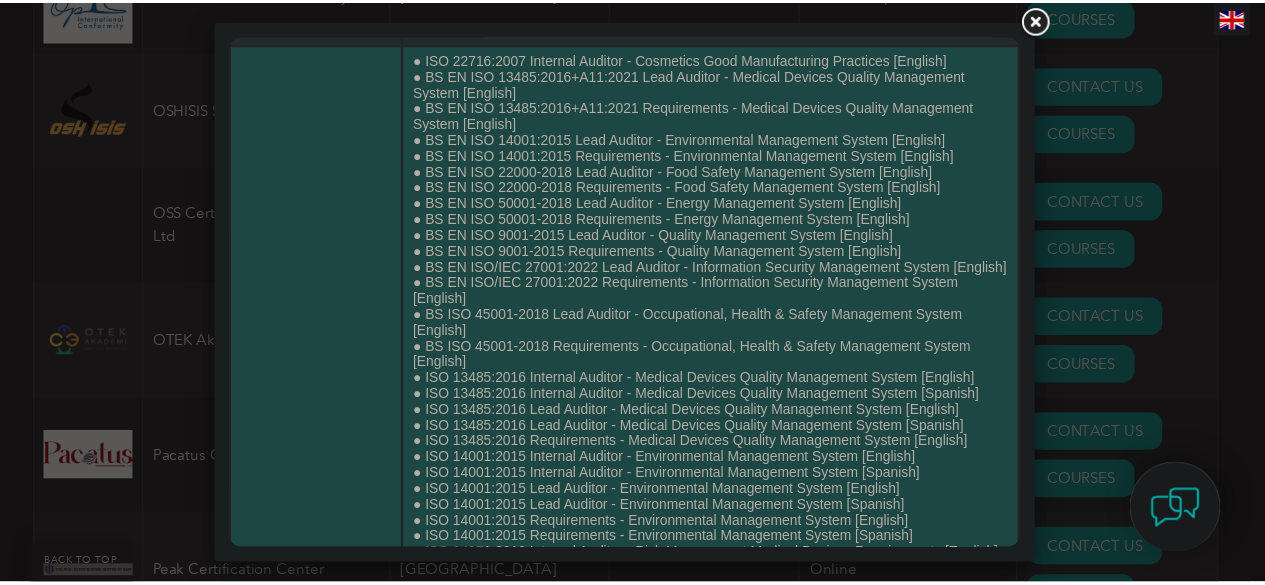 scroll, scrollTop: 0, scrollLeft: 0, axis: both 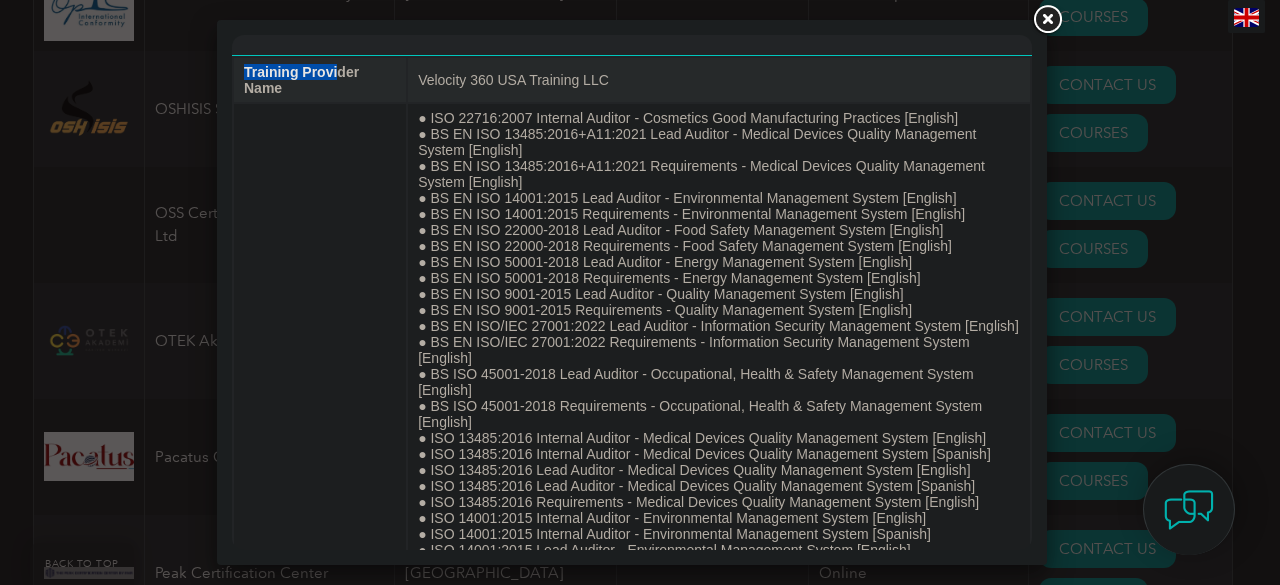 drag, startPoint x: 336, startPoint y: 78, endPoint x: 226, endPoint y: 69, distance: 110.36757 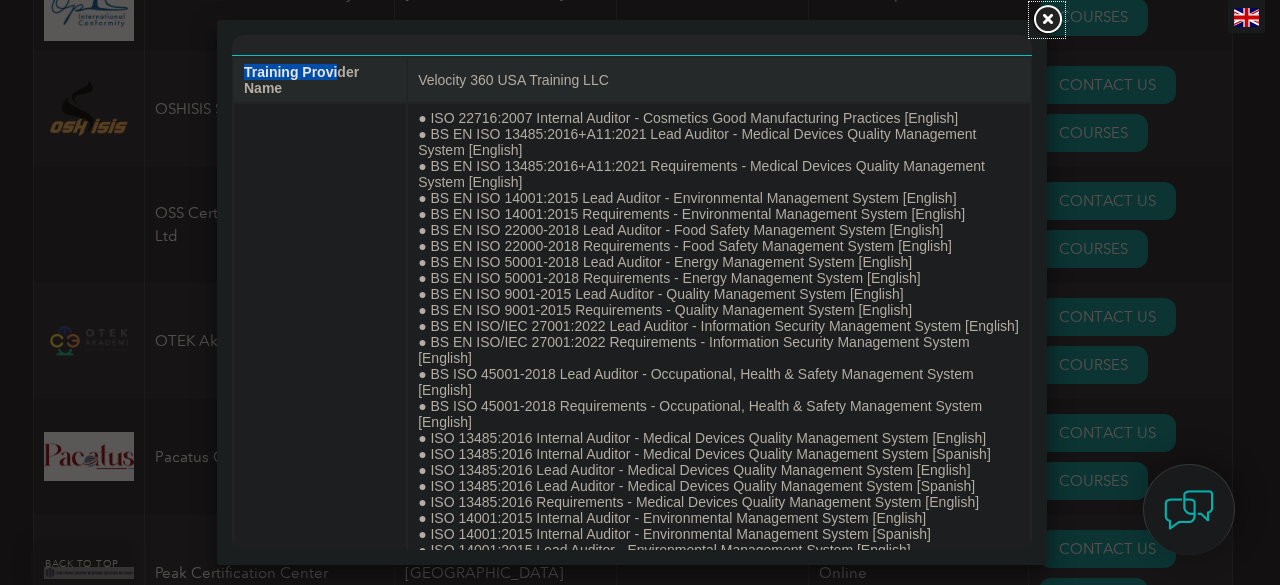 click at bounding box center [1047, 20] 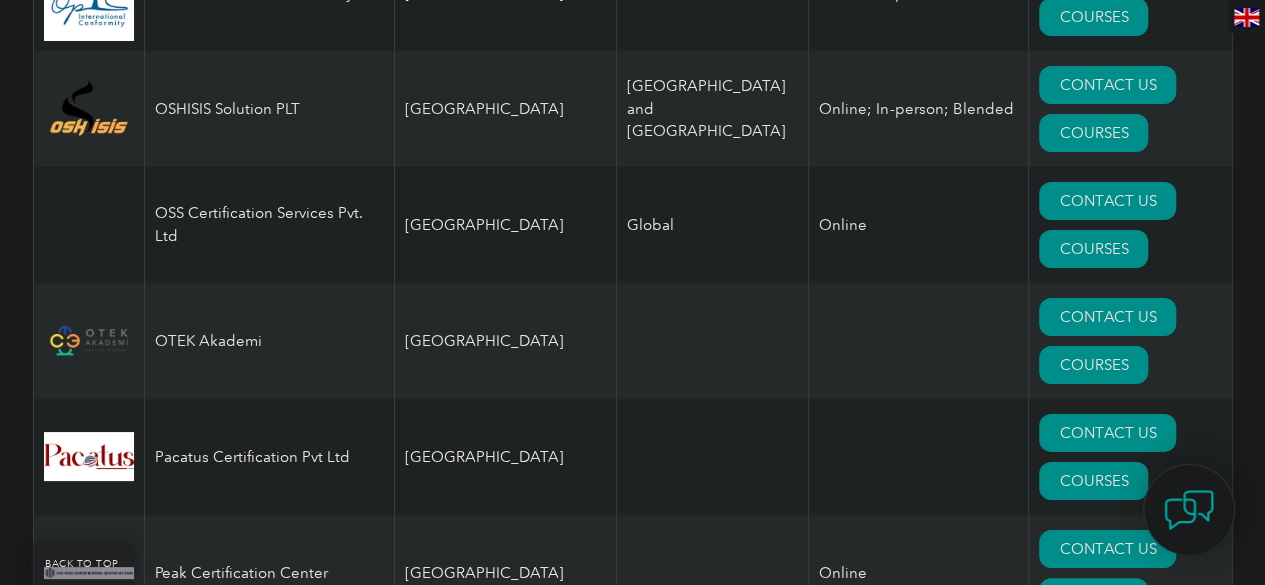 drag, startPoint x: 249, startPoint y: 66, endPoint x: 146, endPoint y: 45, distance: 105.11898 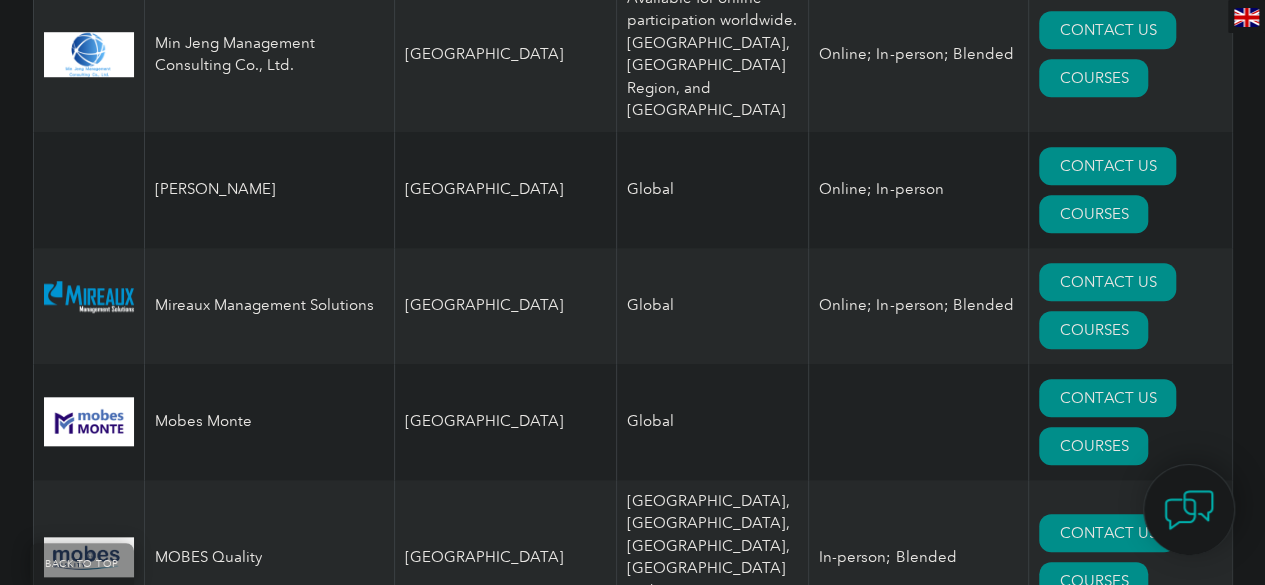 scroll, scrollTop: 19659, scrollLeft: 0, axis: vertical 